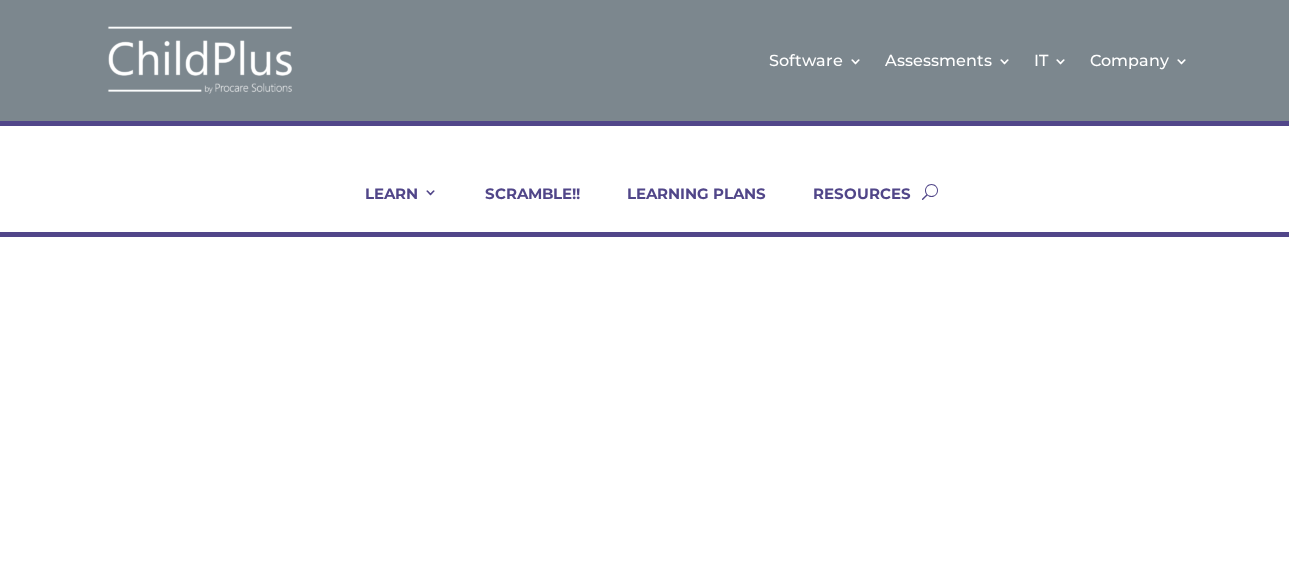 scroll, scrollTop: 0, scrollLeft: 0, axis: both 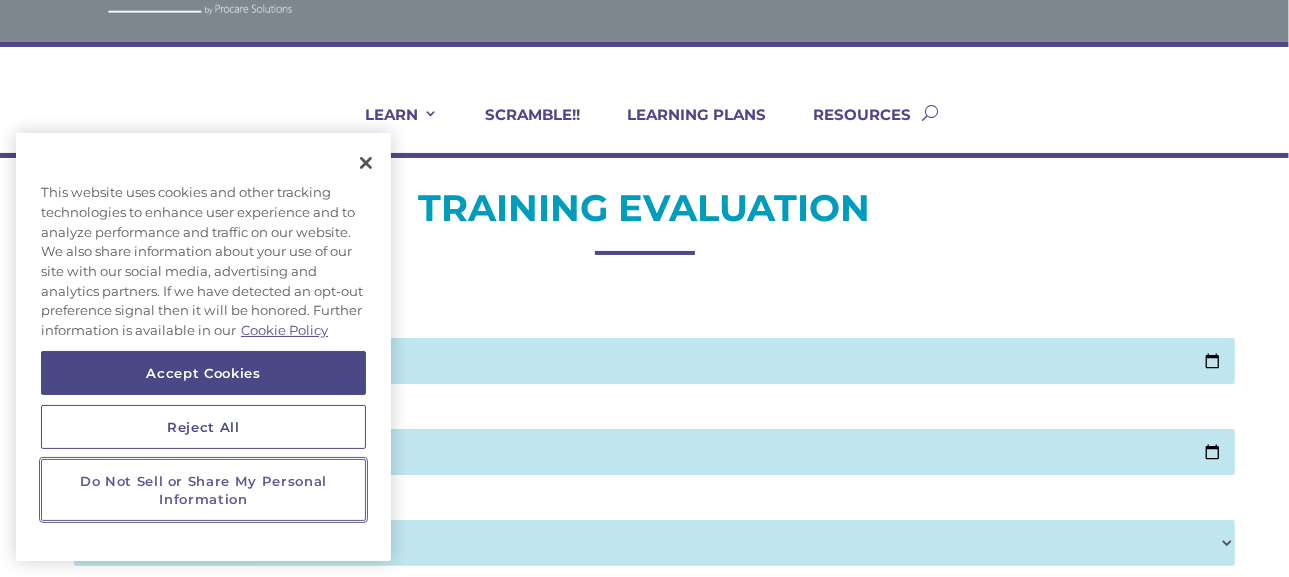 click on "Do Not Sell or Share My Personal Information" at bounding box center [203, 490] 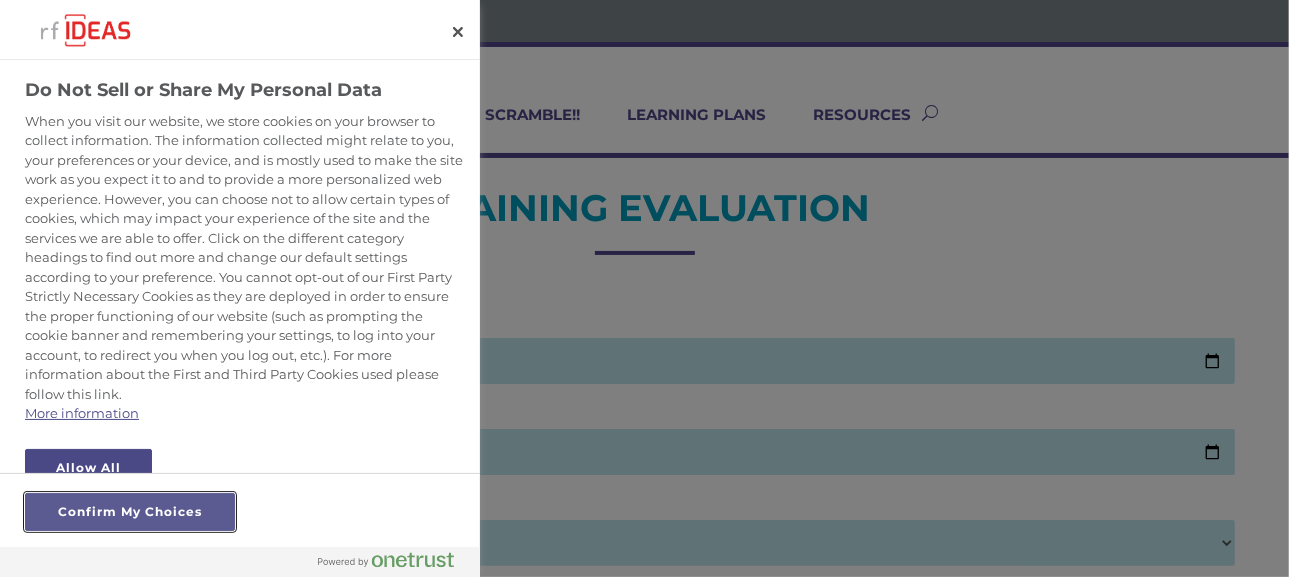 click on "Confirm My Choices" at bounding box center (130, 512) 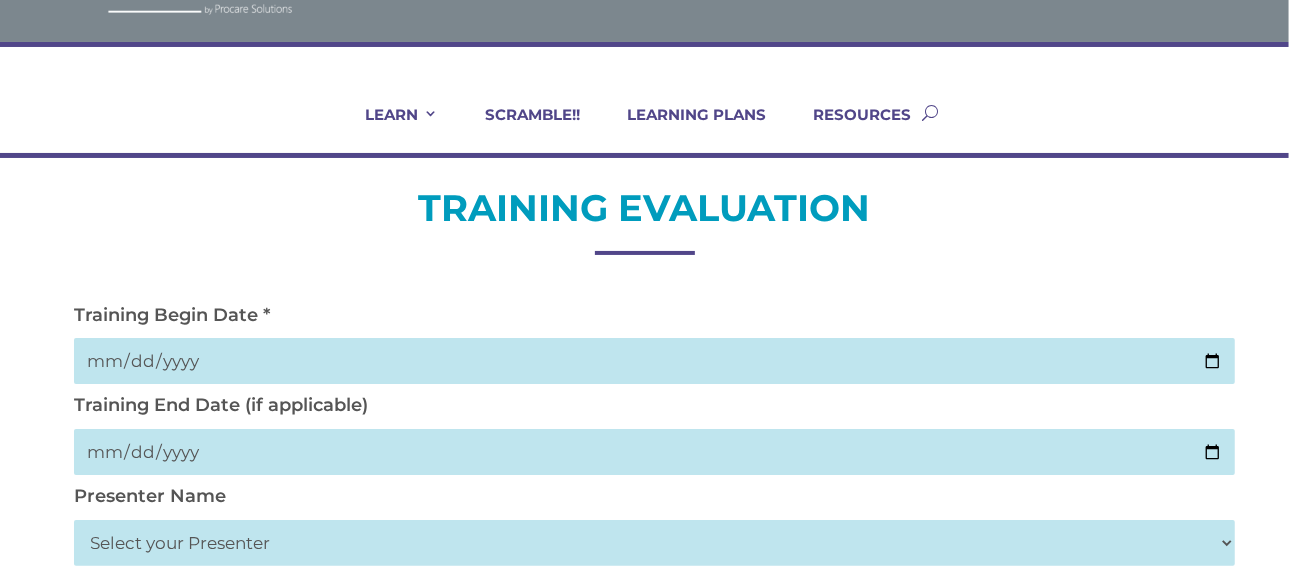 click at bounding box center (654, 361) 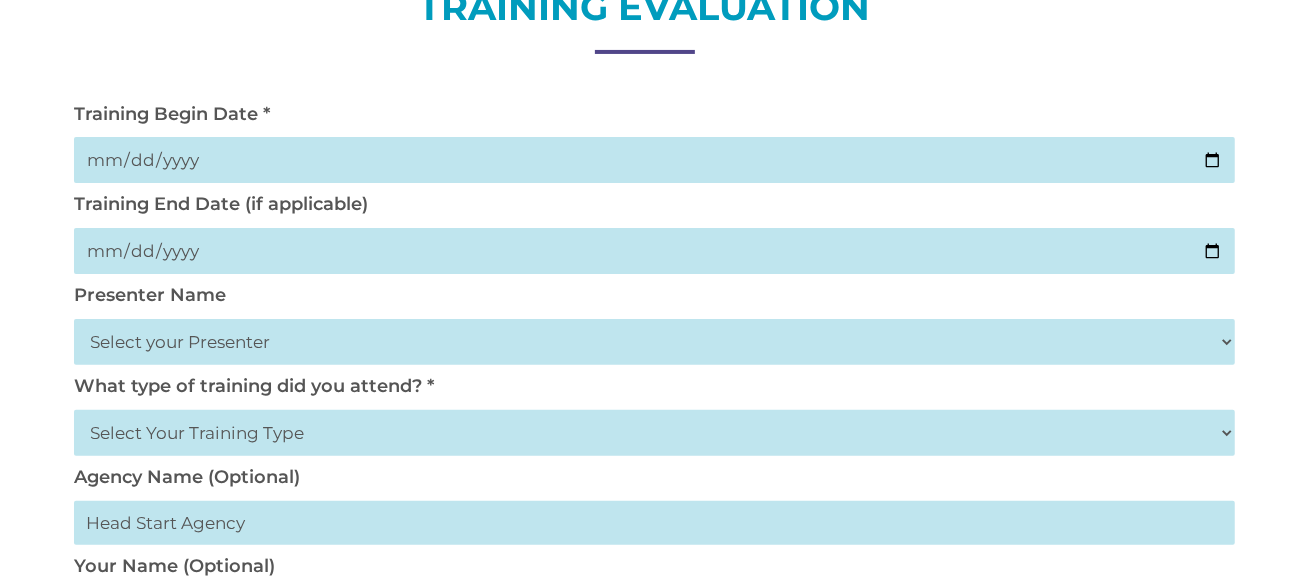 scroll, scrollTop: 283, scrollLeft: 0, axis: vertical 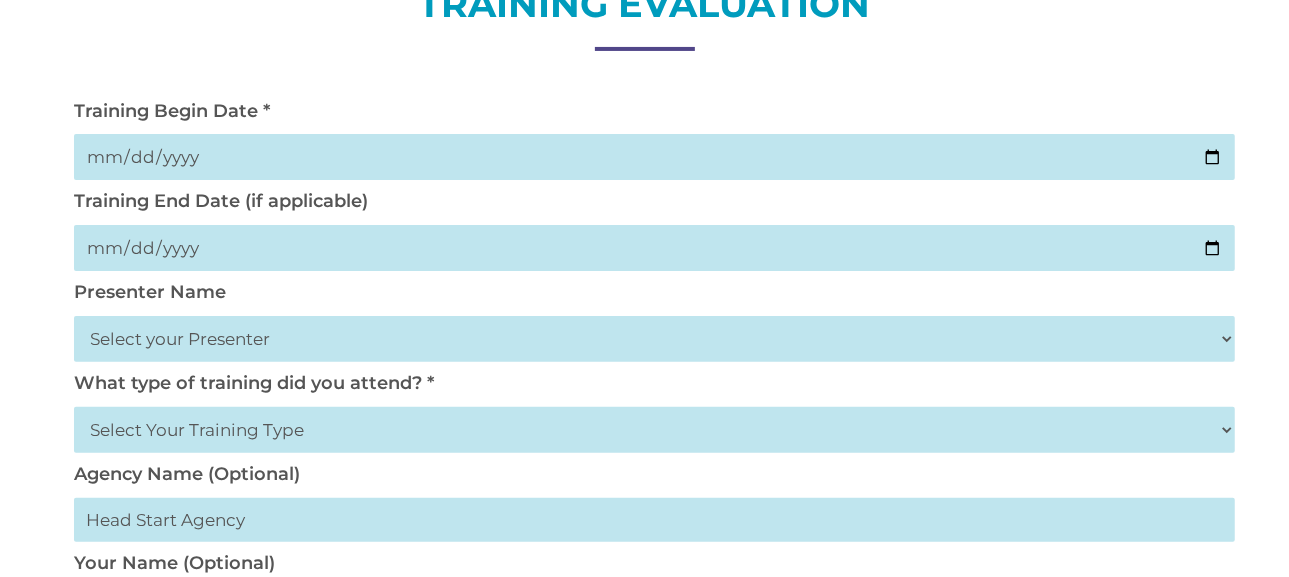 click on "Select your Presenter
[FIRST] [LAST]
[FIRST] [LAST]
[FIRST] [LAST]
[FIRST] [LAST]
[FIRST] [LAST]
[FIRST] [LAST]-[LAST]
[FIRST] [LAST]
[FIRST] [LAST]
[FIRST] [LAST]
[FIRST] [LAST]
[FIRST] [LAST]
[FIRST] [LAST]
[FIRST] [LAST]
[FIRST] [LAST]
[FIRST] [LAST]-[LAST]
[FIRST] [LAST]
[FIRST] [LAST]
[FIRST] [LAST]" at bounding box center [654, 339] 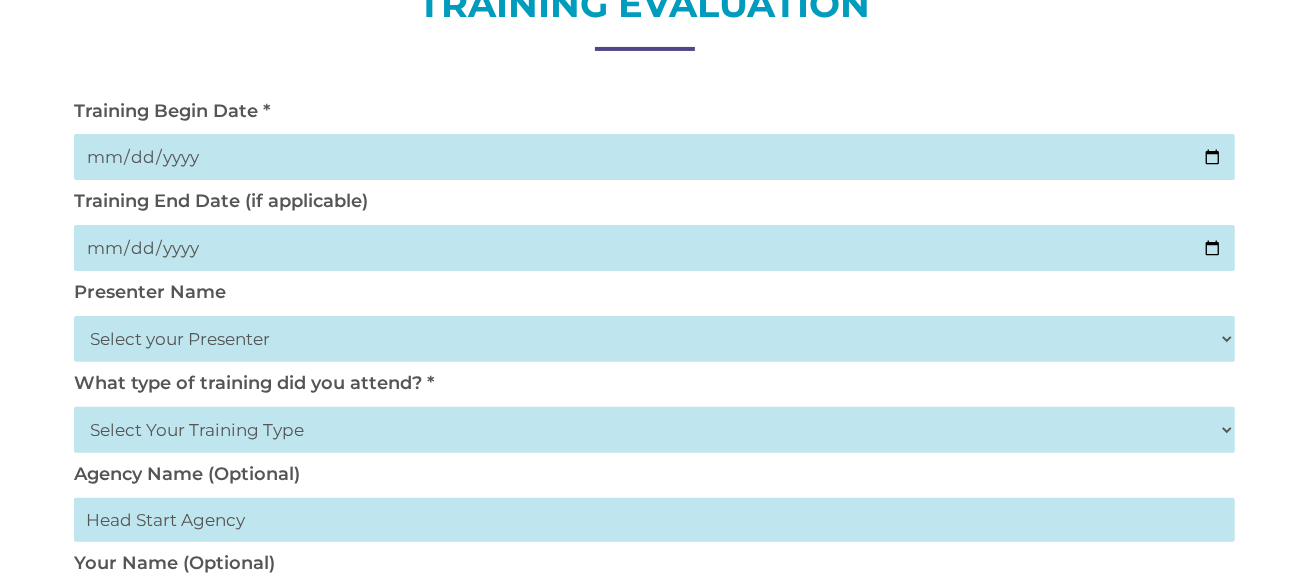 select on "[LAST], [FIRST]" 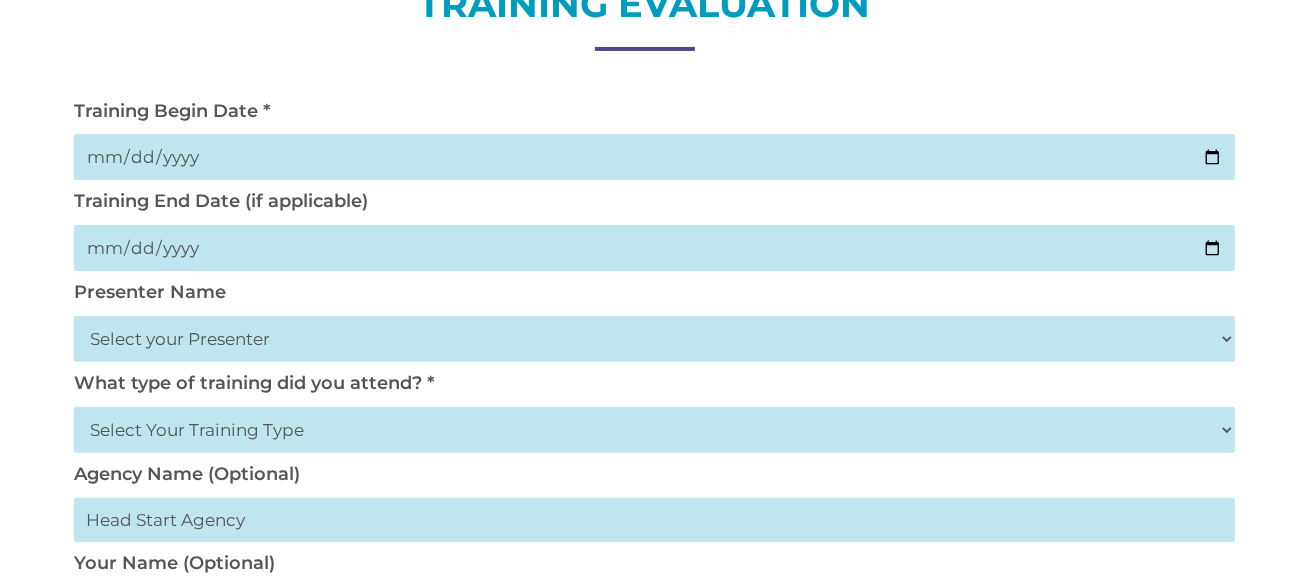 click on "Select your Presenter
[FIRST] [LAST]
[FIRST] [LAST]
[FIRST] [LAST]
[FIRST] [LAST]
[FIRST] [LAST]
[FIRST] [LAST]-[LAST]
[FIRST] [LAST]
[FIRST] [LAST]
[FIRST] [LAST]
[FIRST] [LAST]
[FIRST] [LAST]
[FIRST] [LAST]
[FIRST] [LAST]
[FIRST] [LAST]
[FIRST] [LAST]-[LAST]
[FIRST] [LAST]
[FIRST] [LAST]
[FIRST] [LAST]" at bounding box center (654, 339) 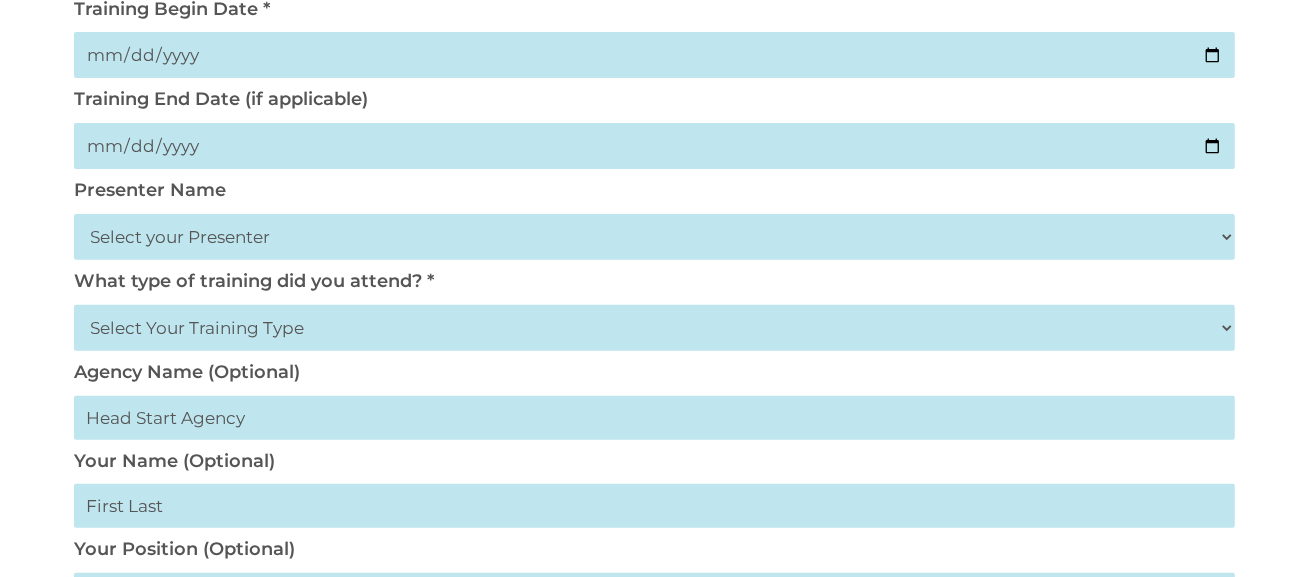 scroll, scrollTop: 386, scrollLeft: 0, axis: vertical 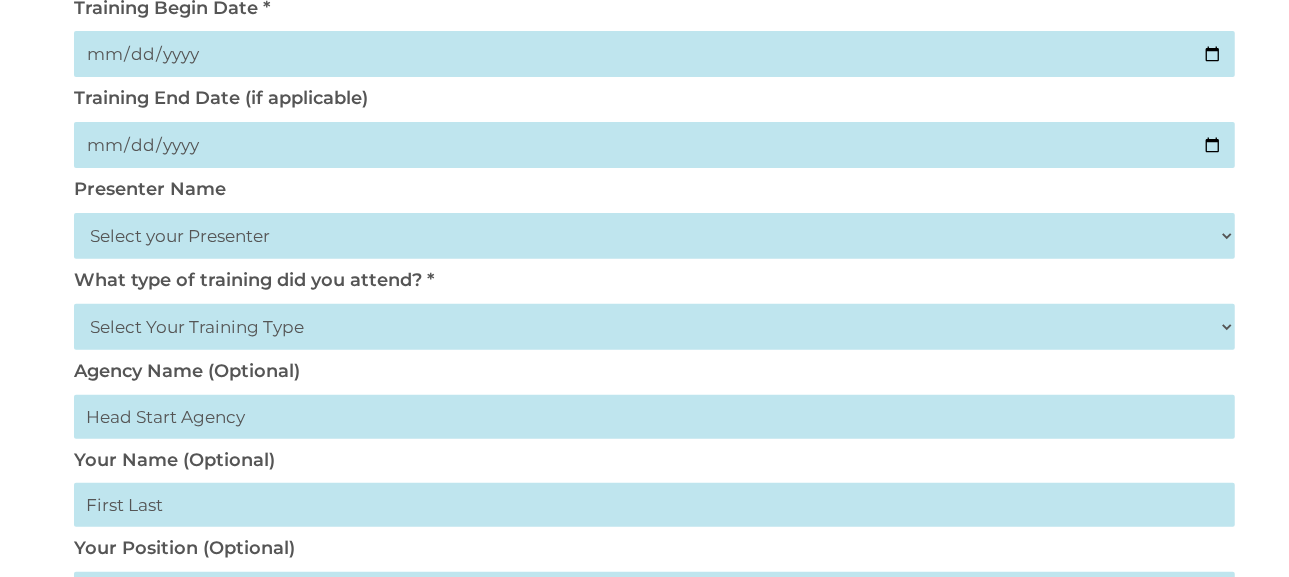 click on "Select Your Training Type
On-site (at your agency)
Virtual Visit
Live Group Webinar" at bounding box center (654, 327) 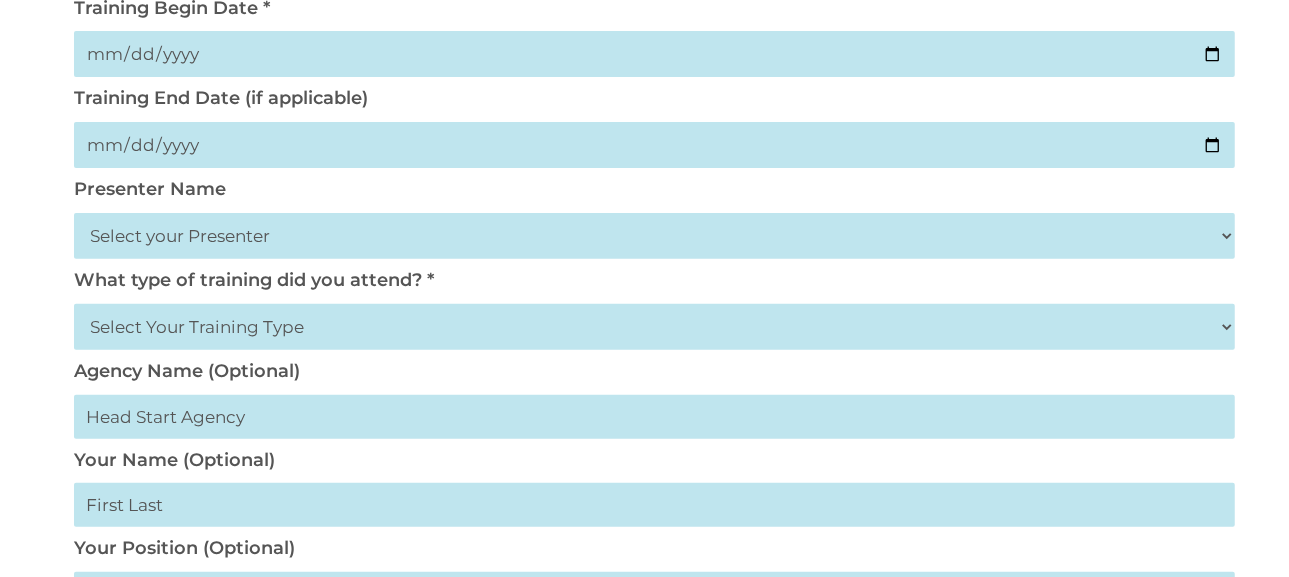 select on "On-site (at your agency)" 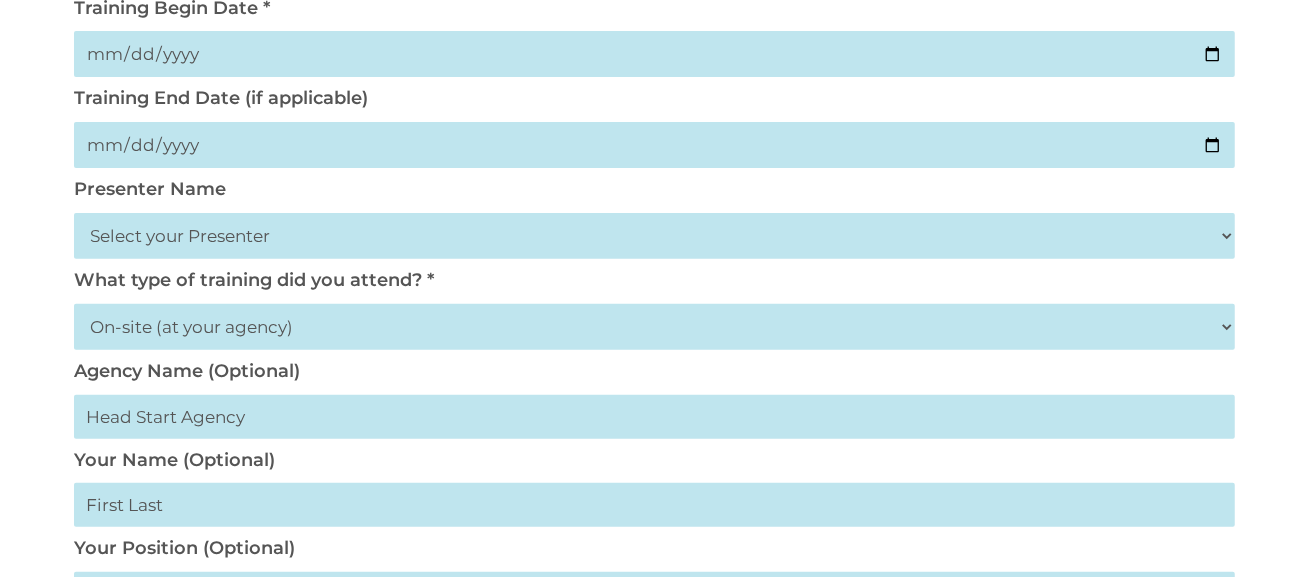 click on "Select Your Training Type
On-site (at your agency)
Virtual Visit
Live Group Webinar" at bounding box center (654, 327) 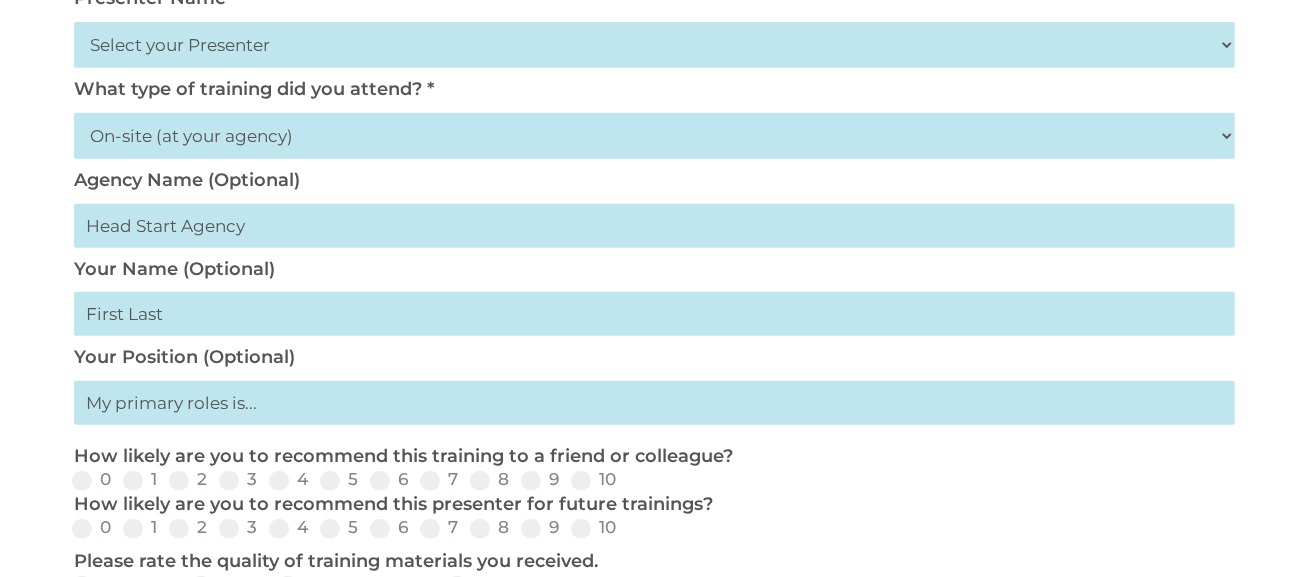 scroll, scrollTop: 581, scrollLeft: 0, axis: vertical 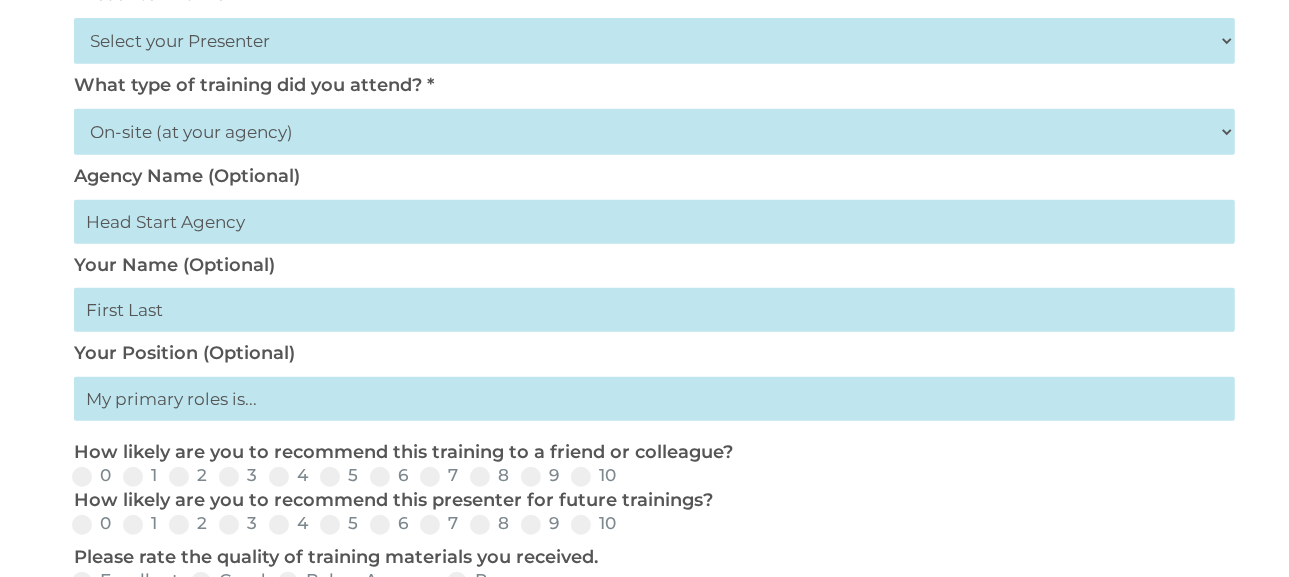 click at bounding box center (654, 222) 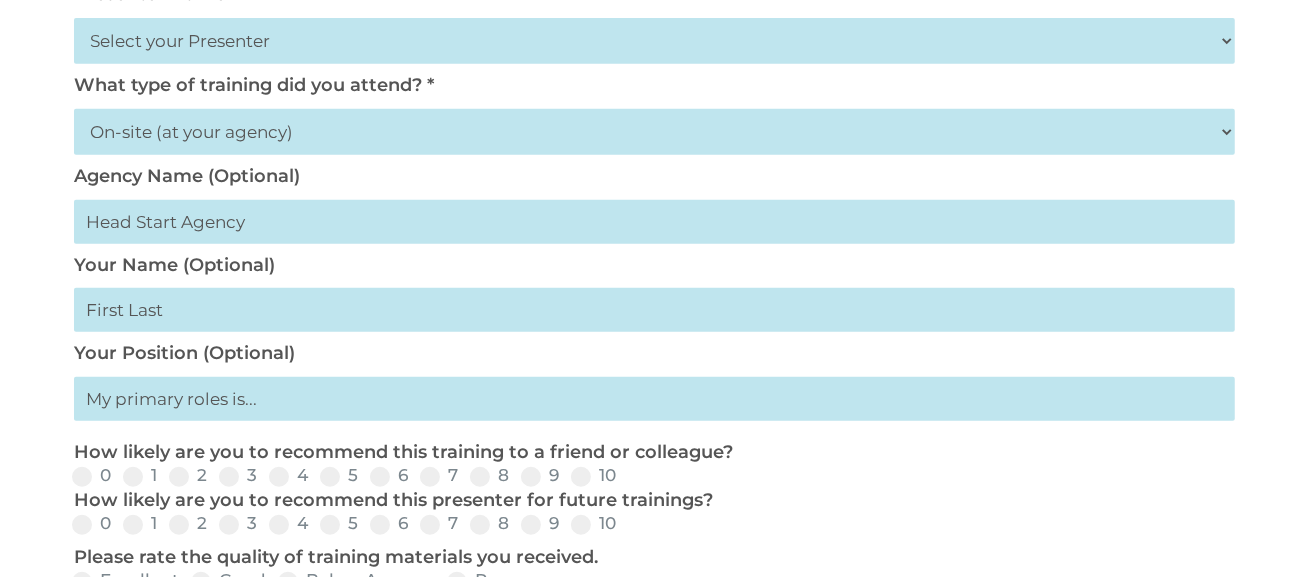 type on "[FIRST] [LAST]" 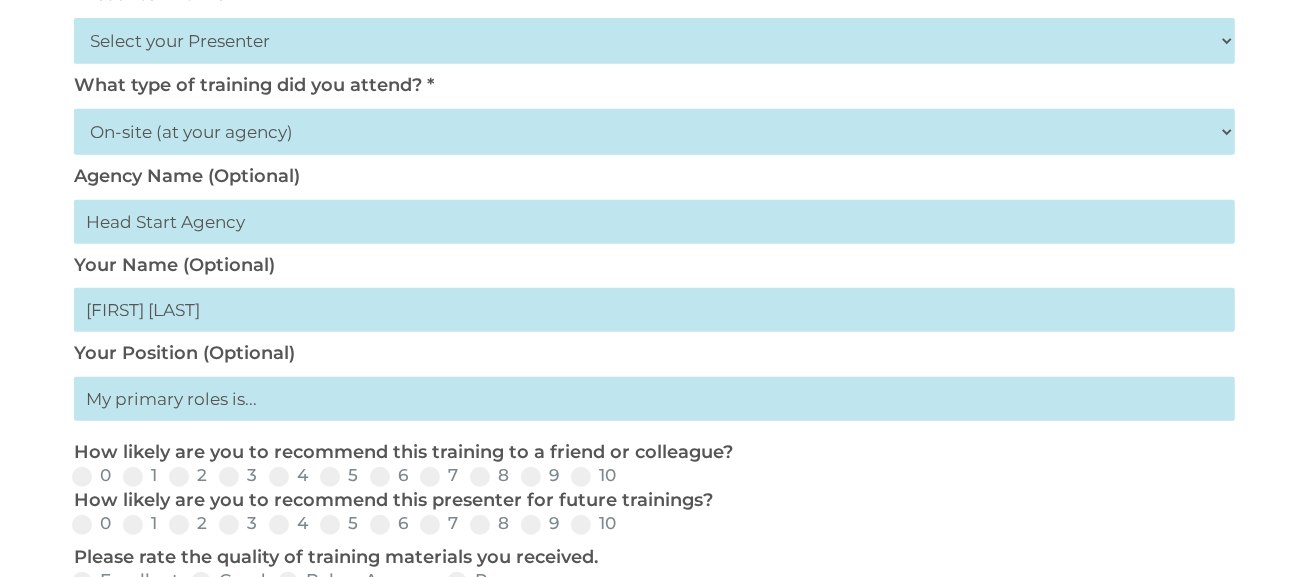 click at bounding box center (654, 399) 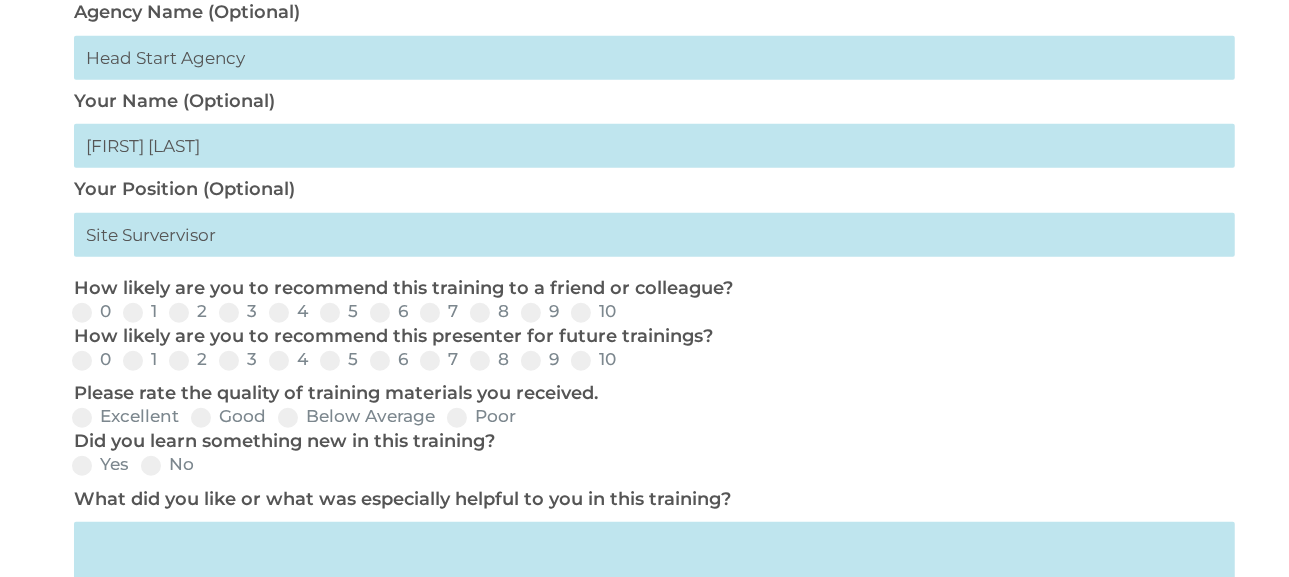 scroll, scrollTop: 746, scrollLeft: 0, axis: vertical 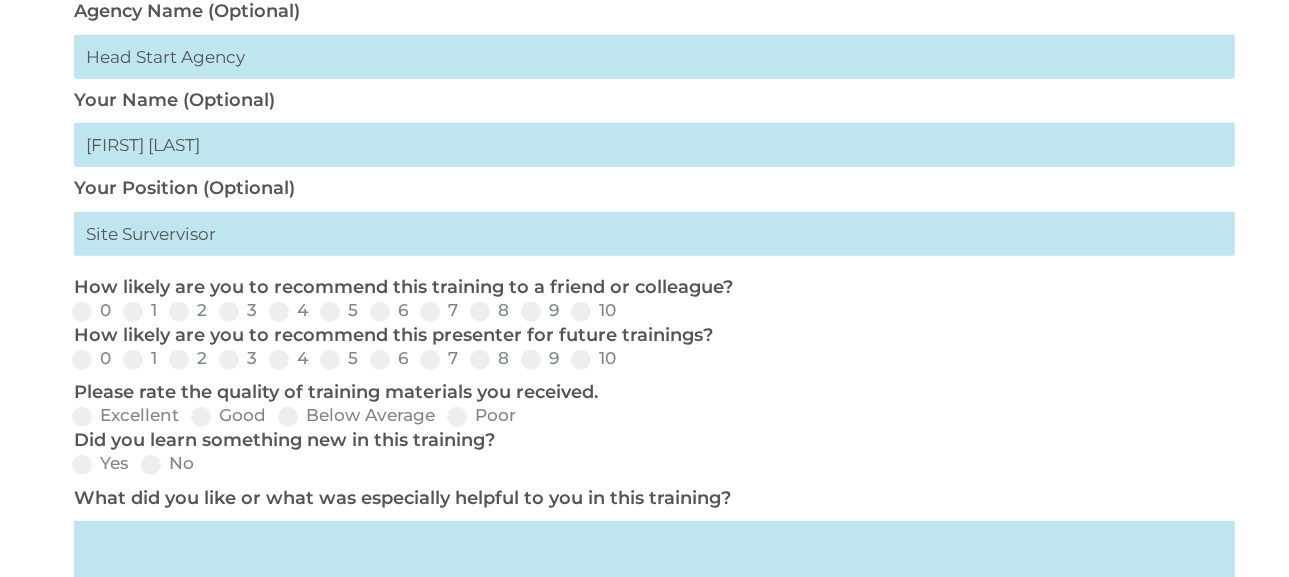 drag, startPoint x: 182, startPoint y: 239, endPoint x: 162, endPoint y: 234, distance: 20.615528 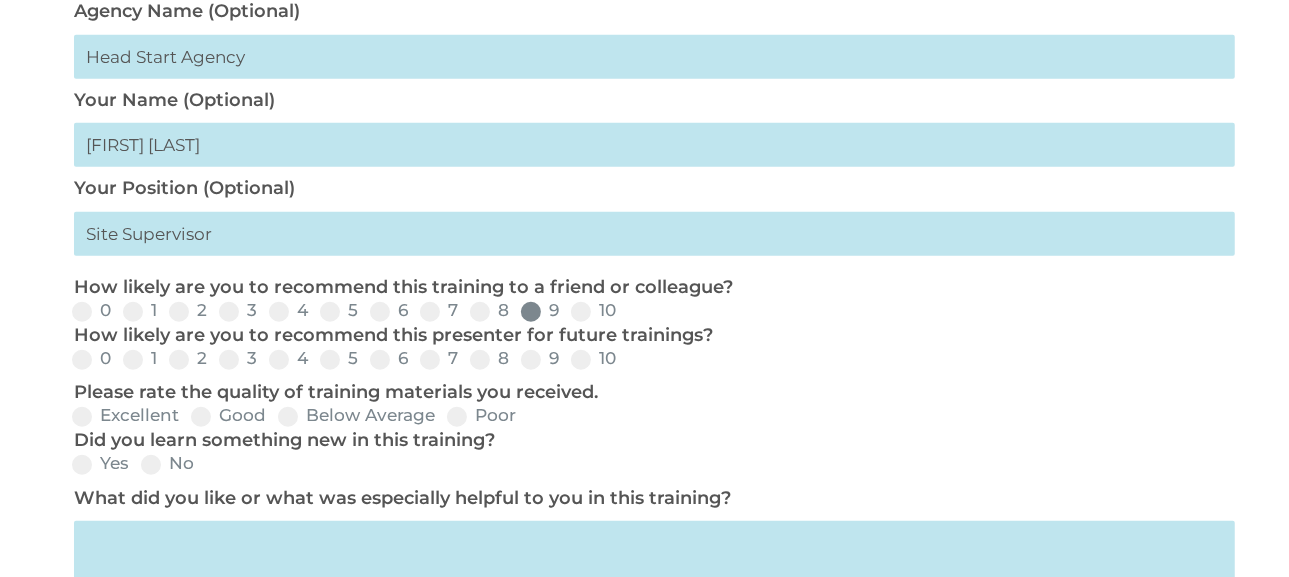 type on "Site Supervisor" 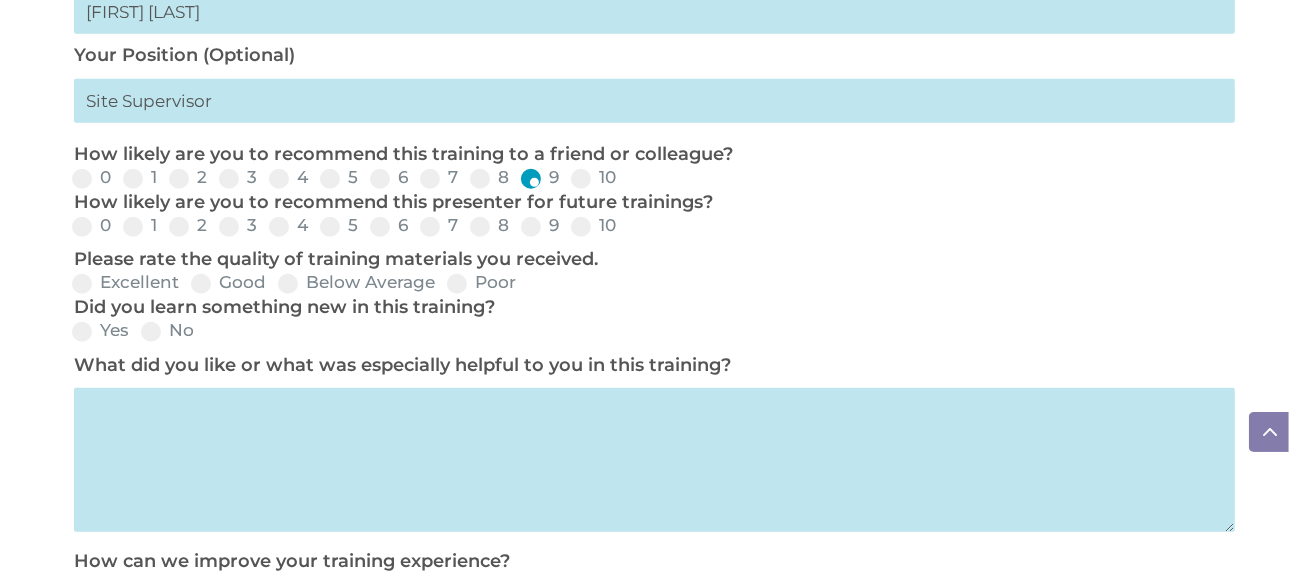 scroll, scrollTop: 880, scrollLeft: 0, axis: vertical 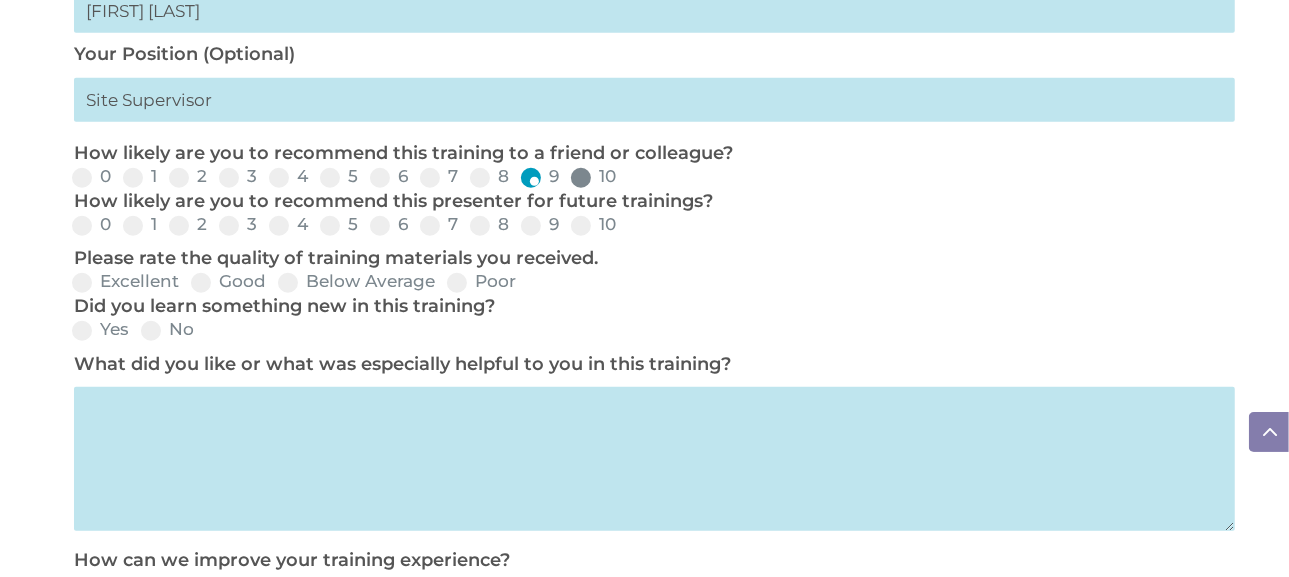 click at bounding box center (581, 178) 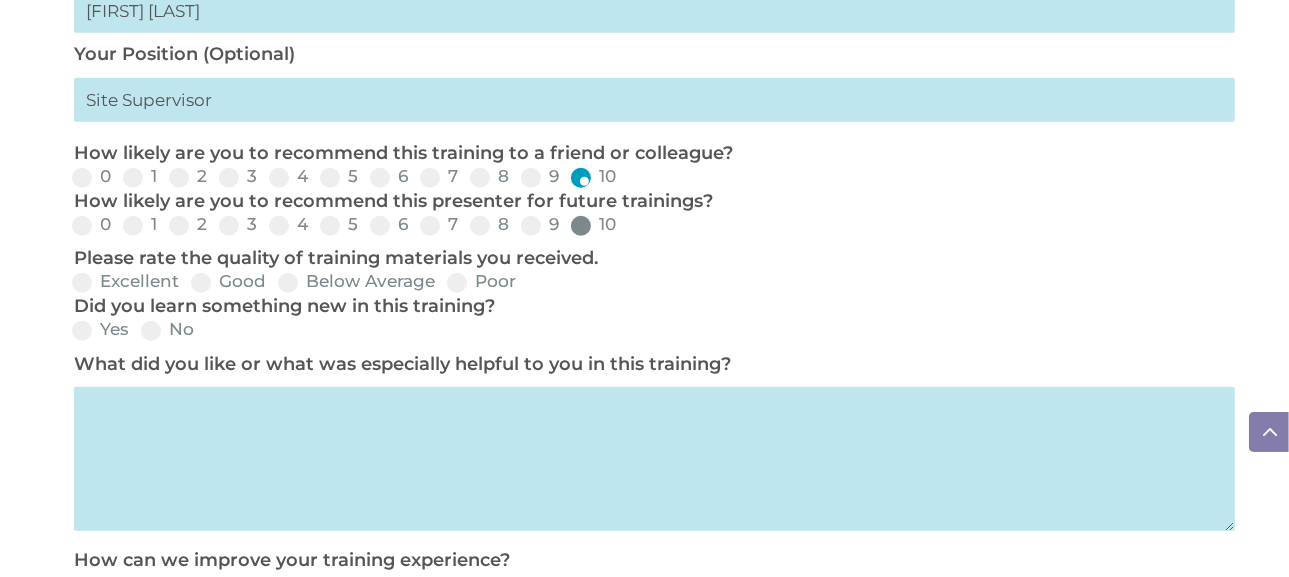 click at bounding box center (581, 226) 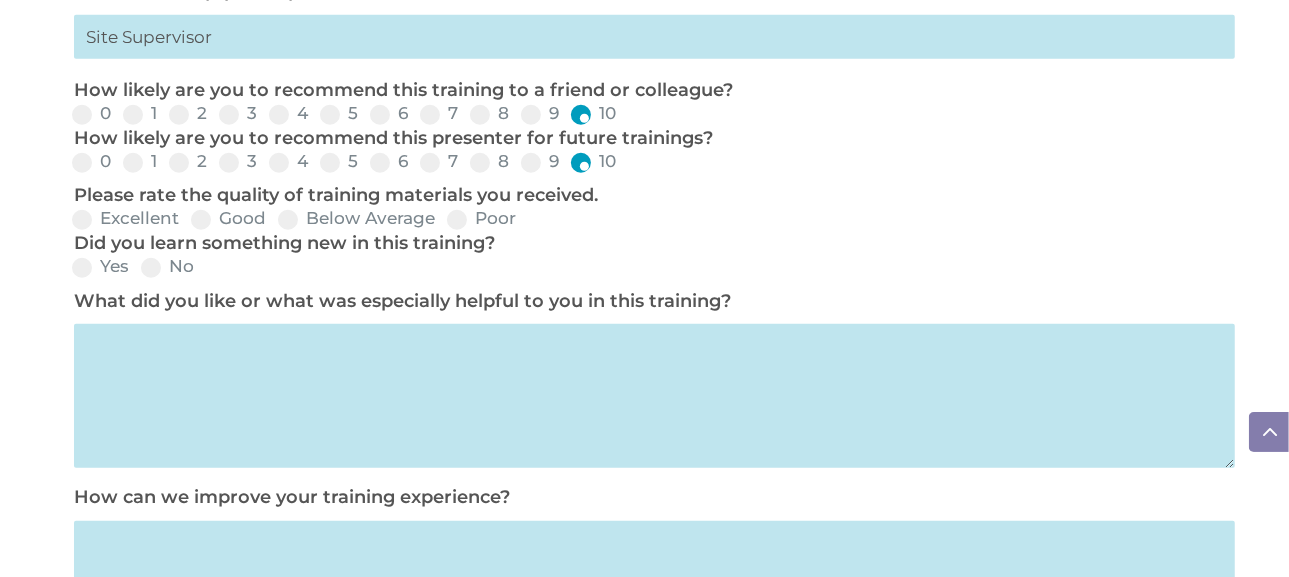 scroll, scrollTop: 946, scrollLeft: 0, axis: vertical 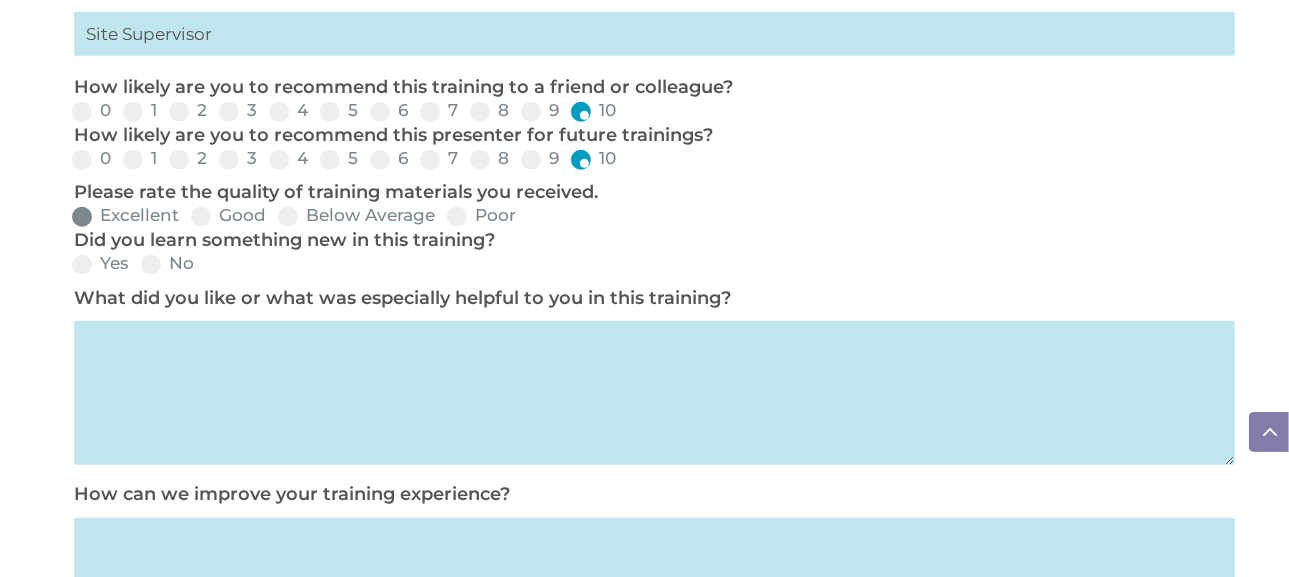 click at bounding box center (82, 217) 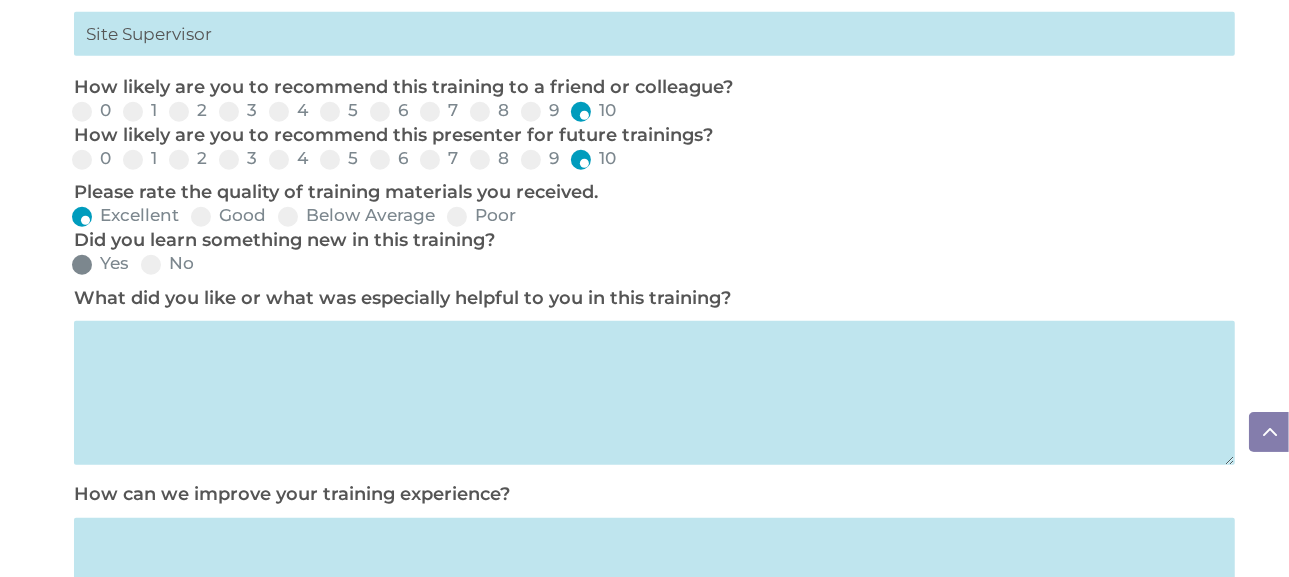 click at bounding box center (82, 265) 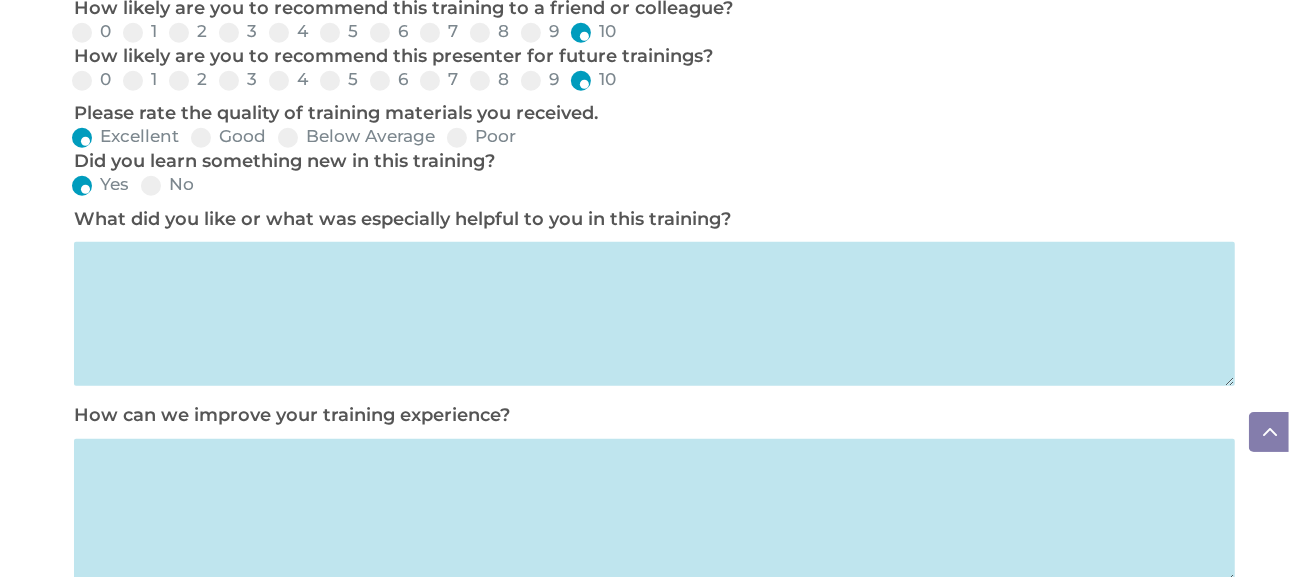 scroll, scrollTop: 1030, scrollLeft: 0, axis: vertical 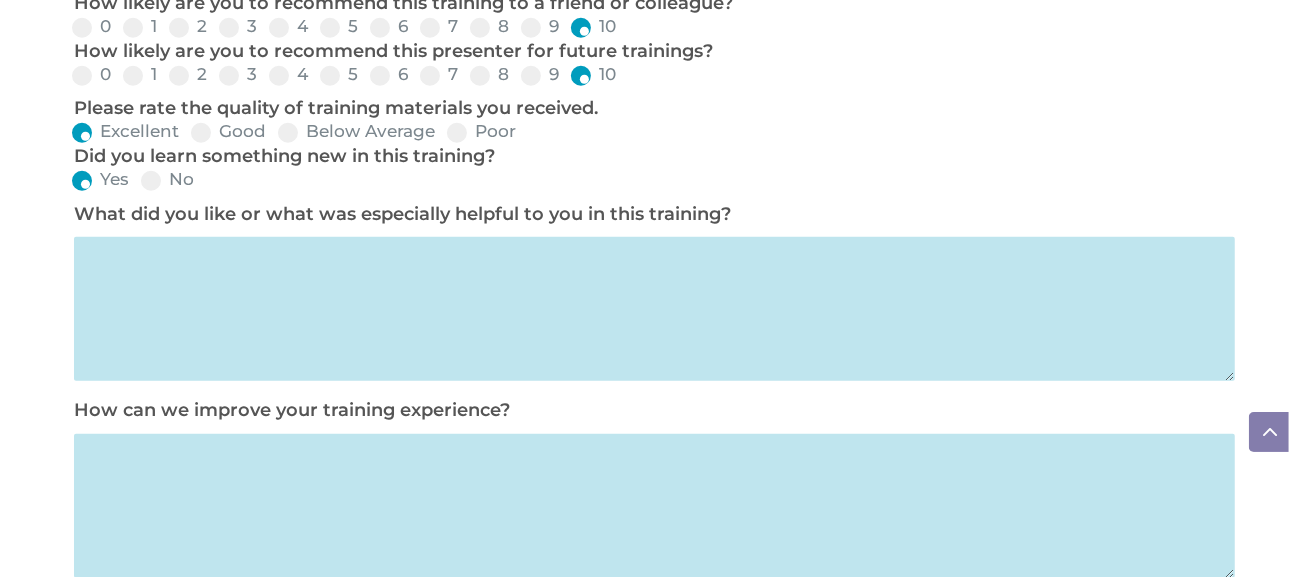click at bounding box center (654, 309) 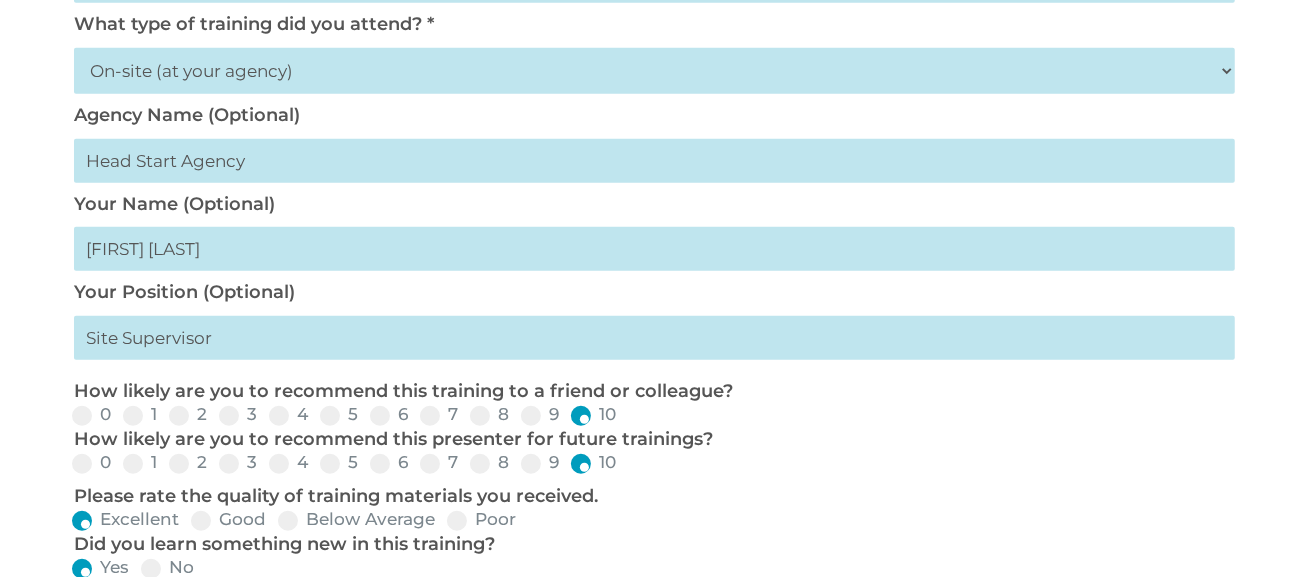 scroll, scrollTop: 639, scrollLeft: 0, axis: vertical 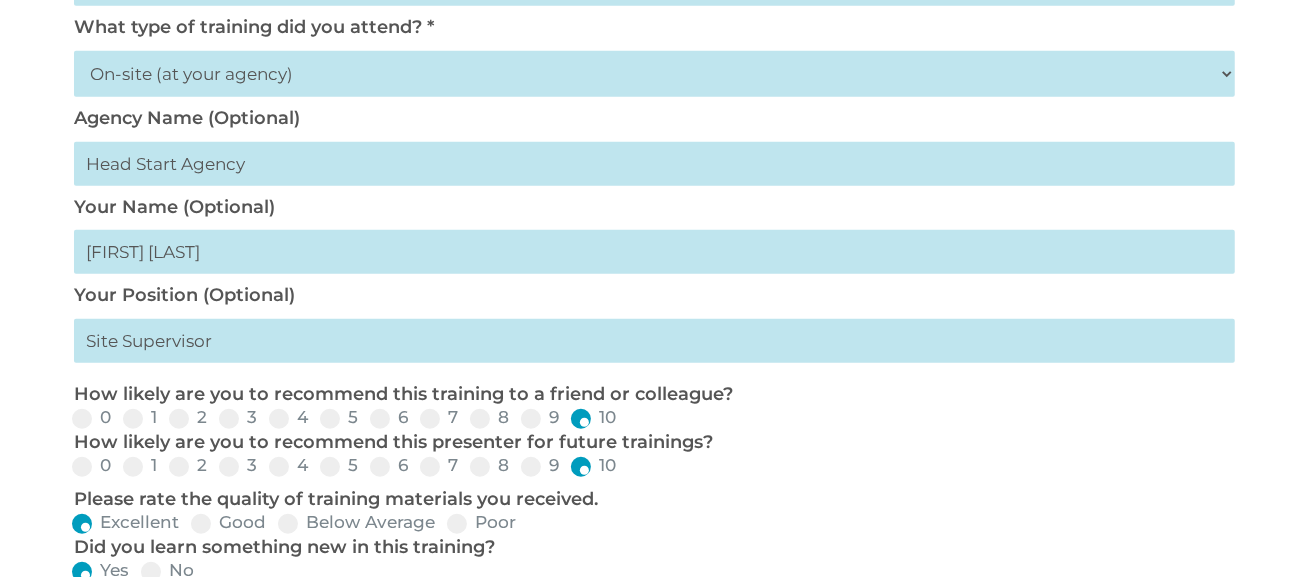 type on "Becoming familiar with all the tabs" 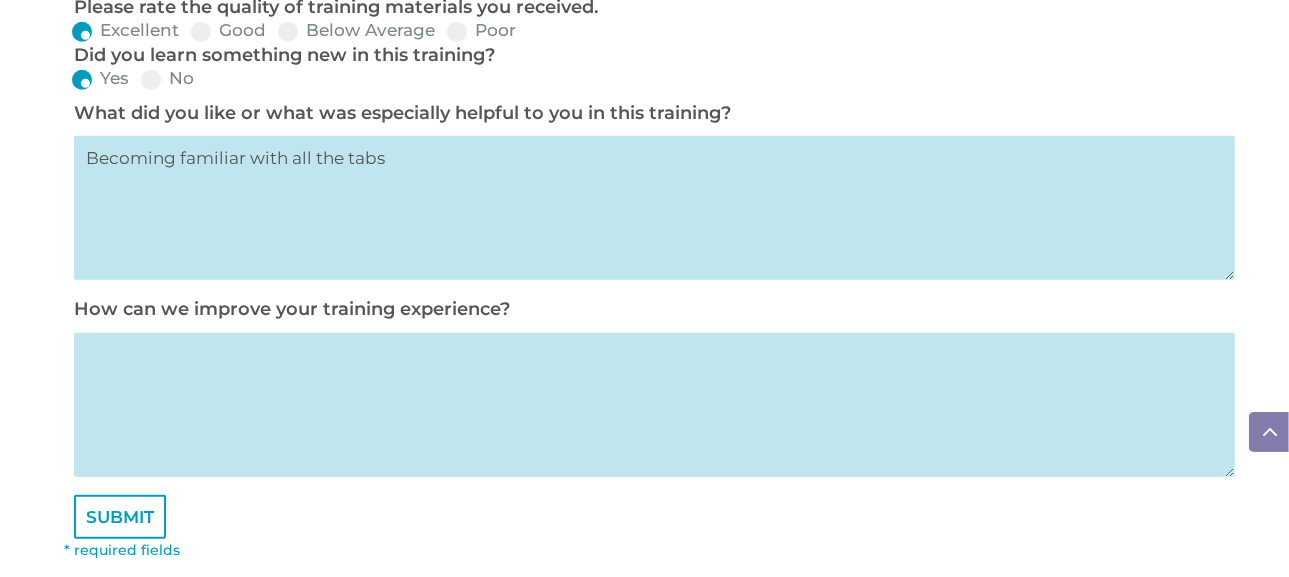 scroll, scrollTop: 1133, scrollLeft: 0, axis: vertical 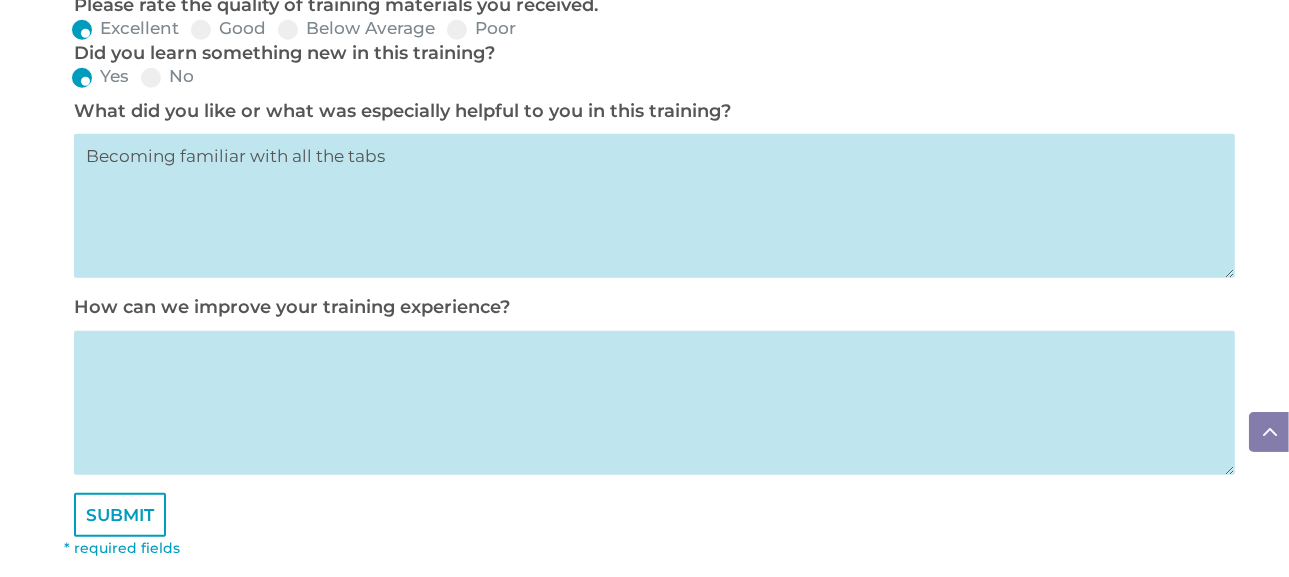 type on "CRIHB" 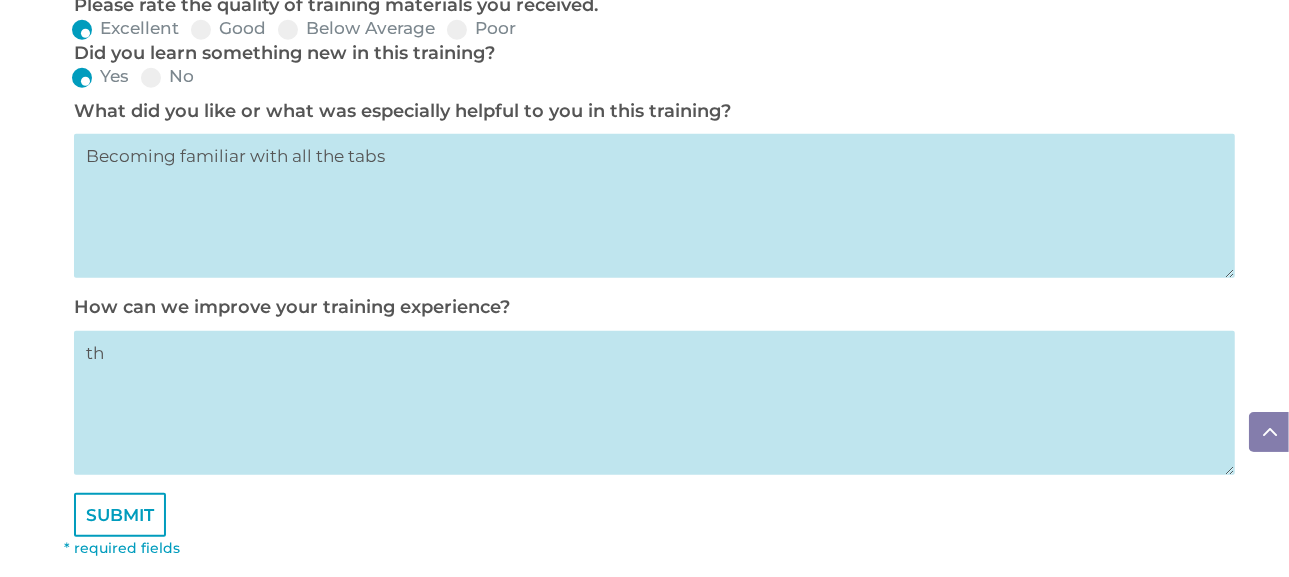 type on "t" 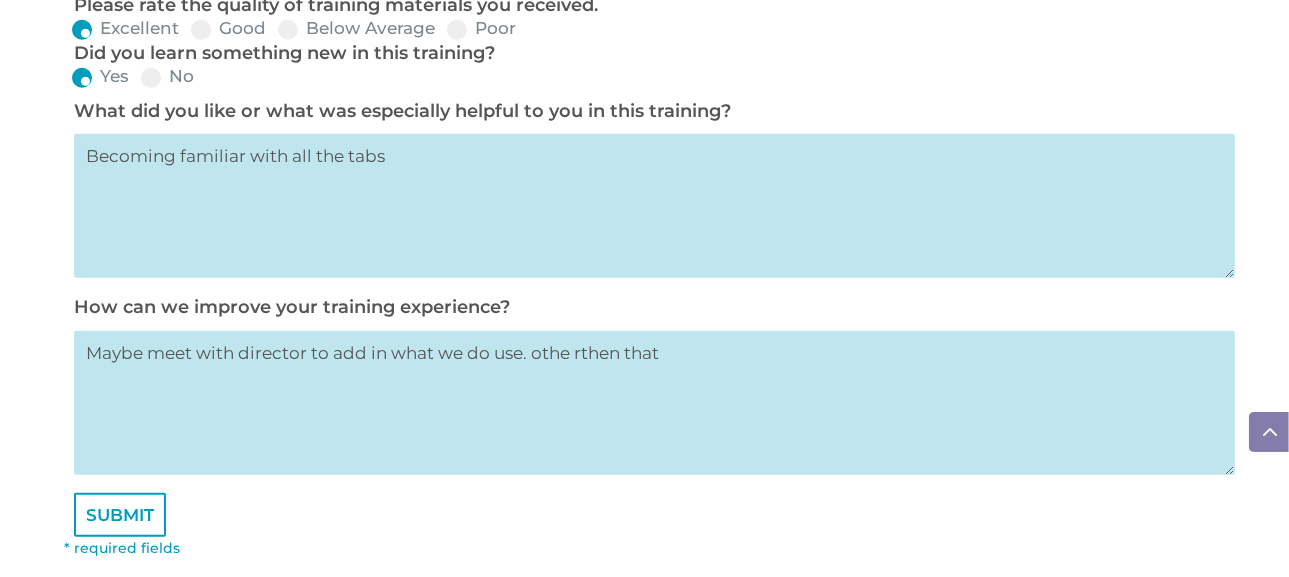 click on "Maybe meet with director to add in what we do use. othe rthen that" at bounding box center [654, 403] 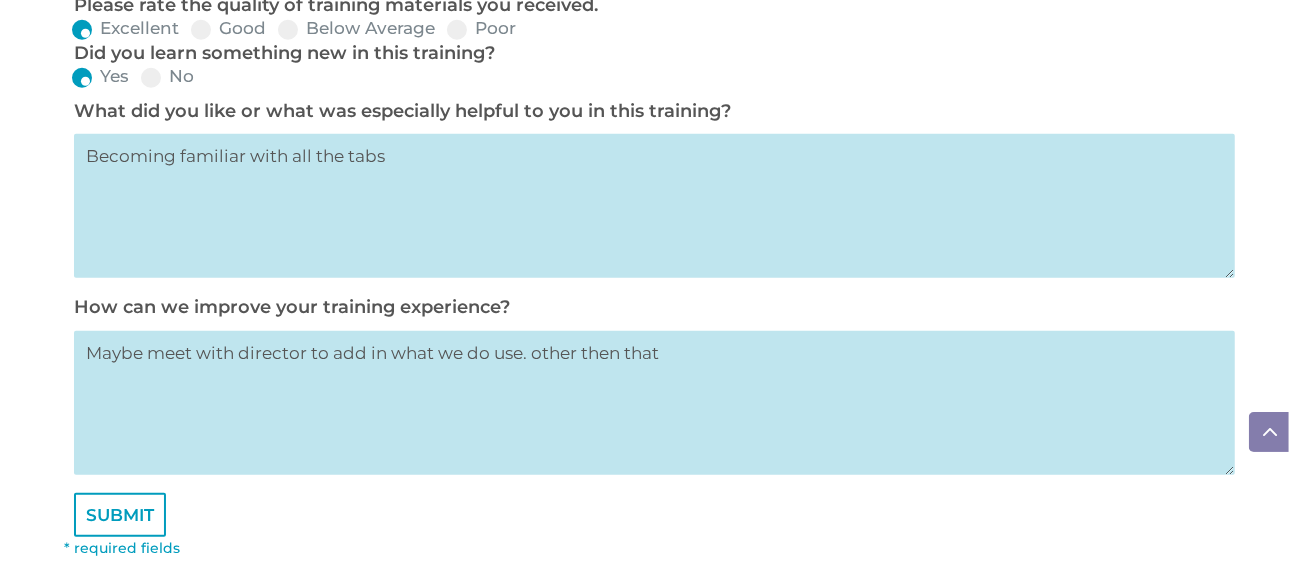 click on "Maybe meet with director to add in what we do use. other then that" at bounding box center [654, 403] 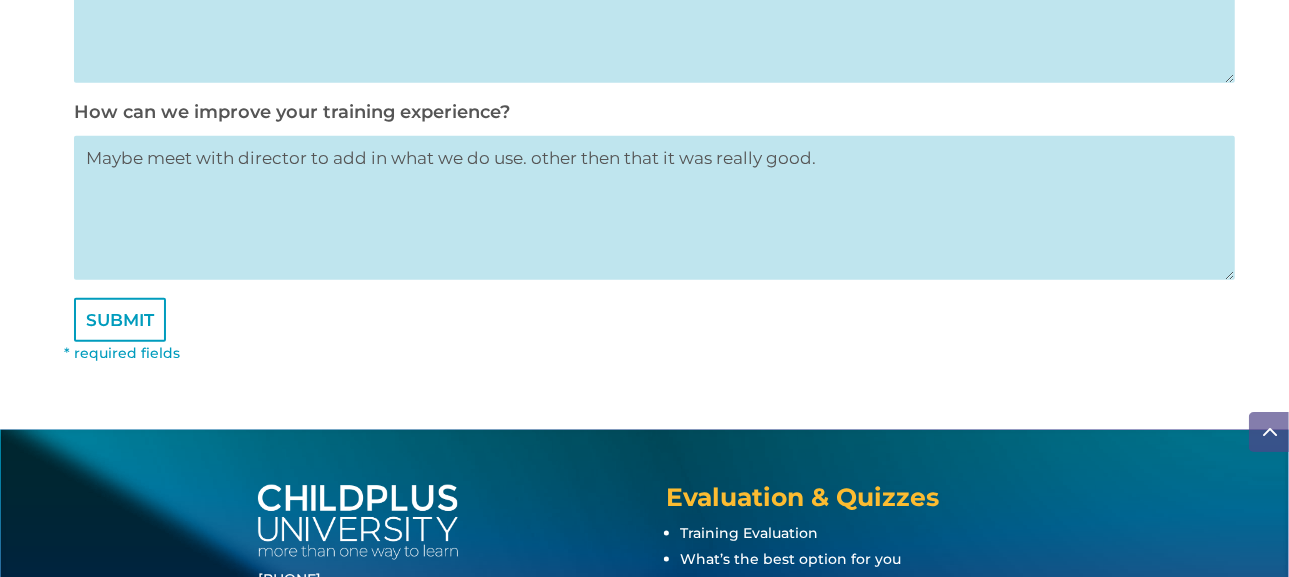 scroll, scrollTop: 1329, scrollLeft: 0, axis: vertical 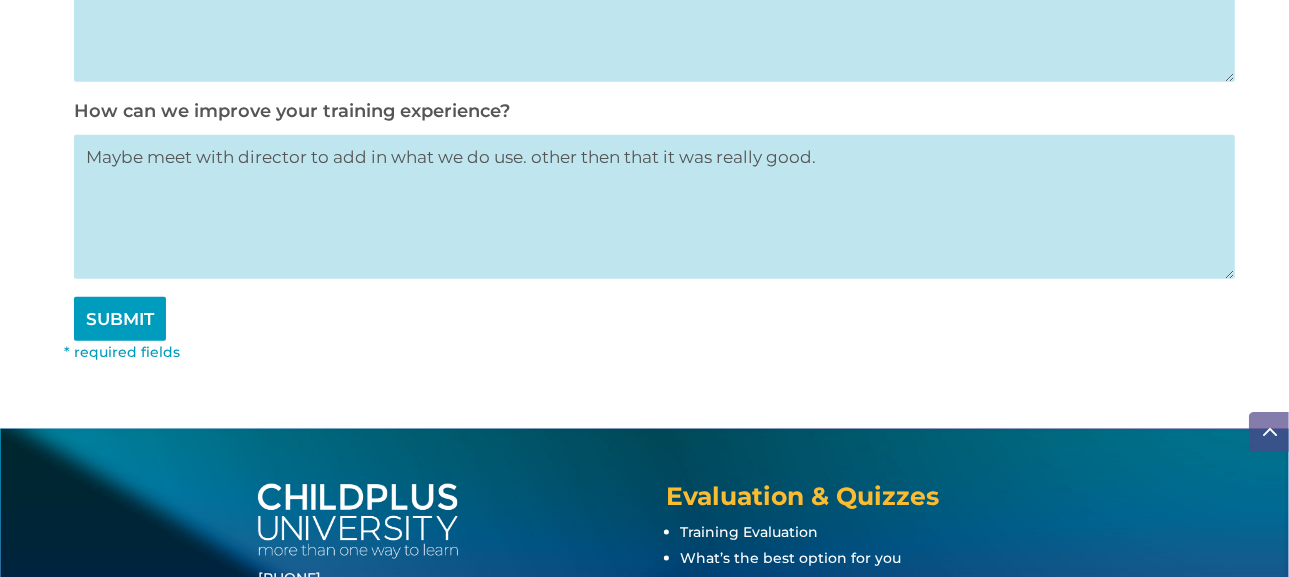 type on "Maybe meet with director to add in what we do use. other then that it was really good." 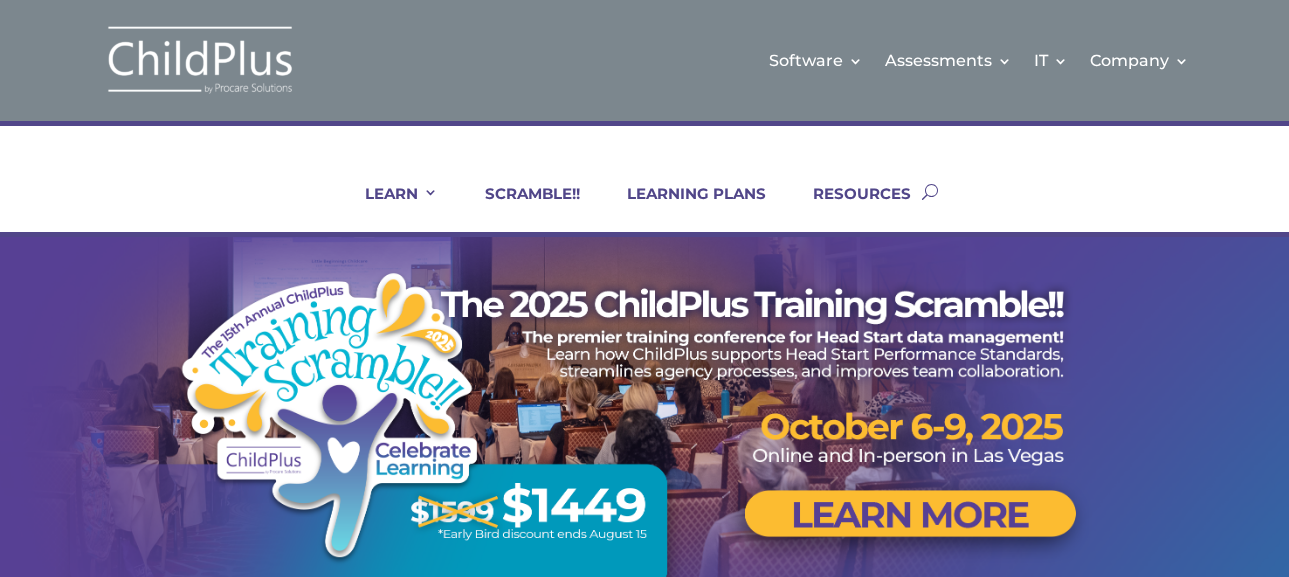 scroll, scrollTop: 0, scrollLeft: 0, axis: both 